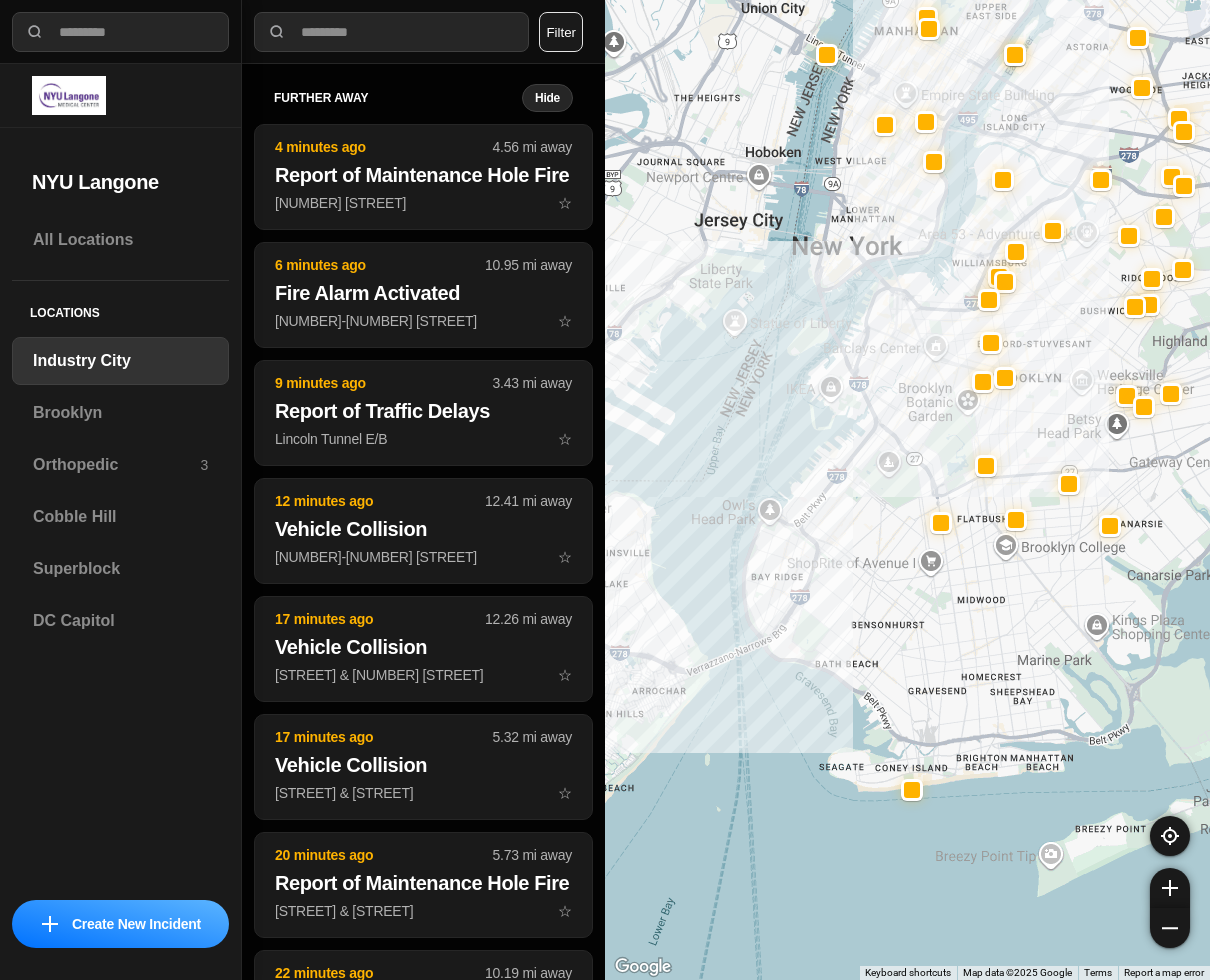 scroll, scrollTop: 0, scrollLeft: 0, axis: both 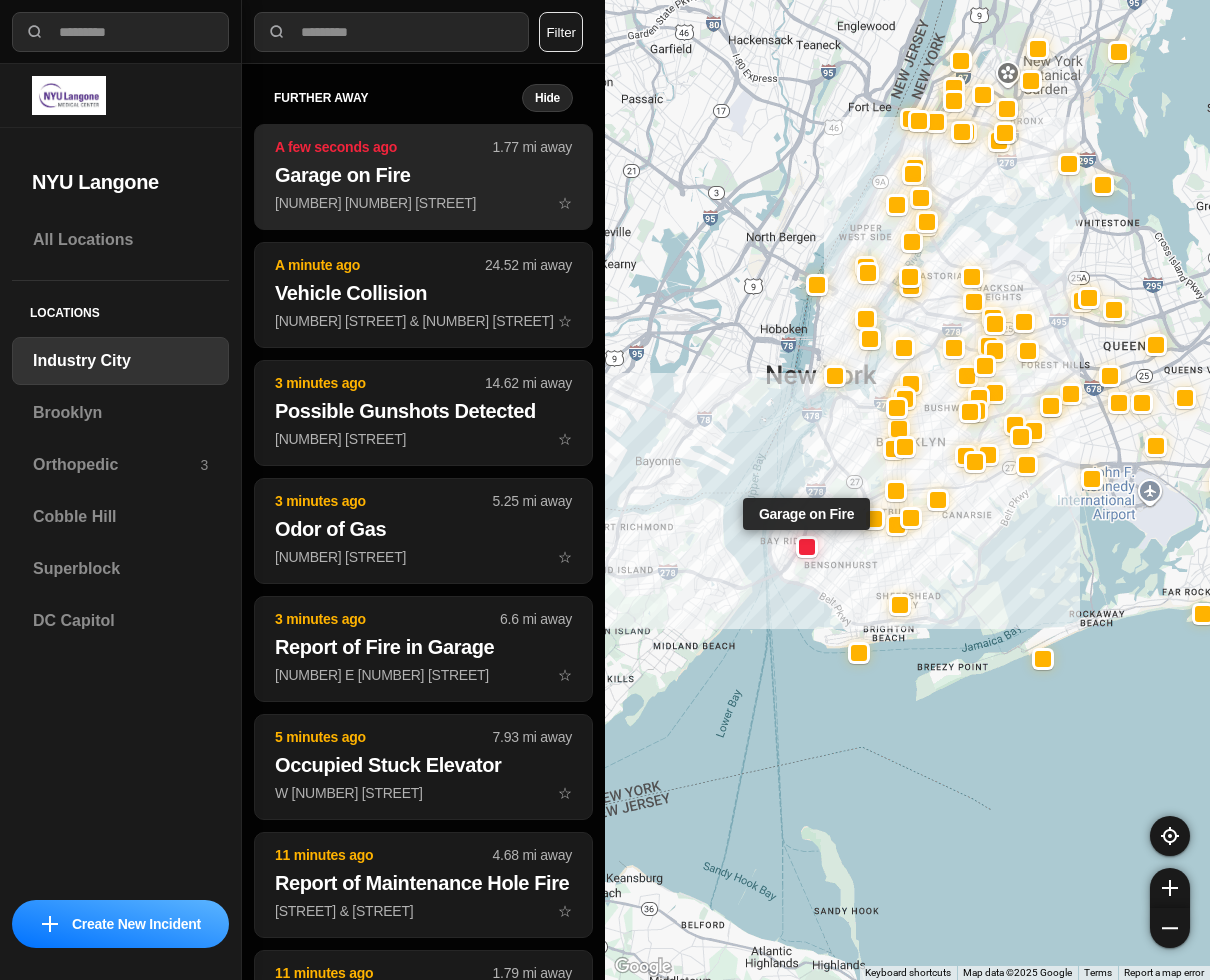 click on "[NUMBER] [NUMBER] [STREET] ☆" at bounding box center (423, 203) 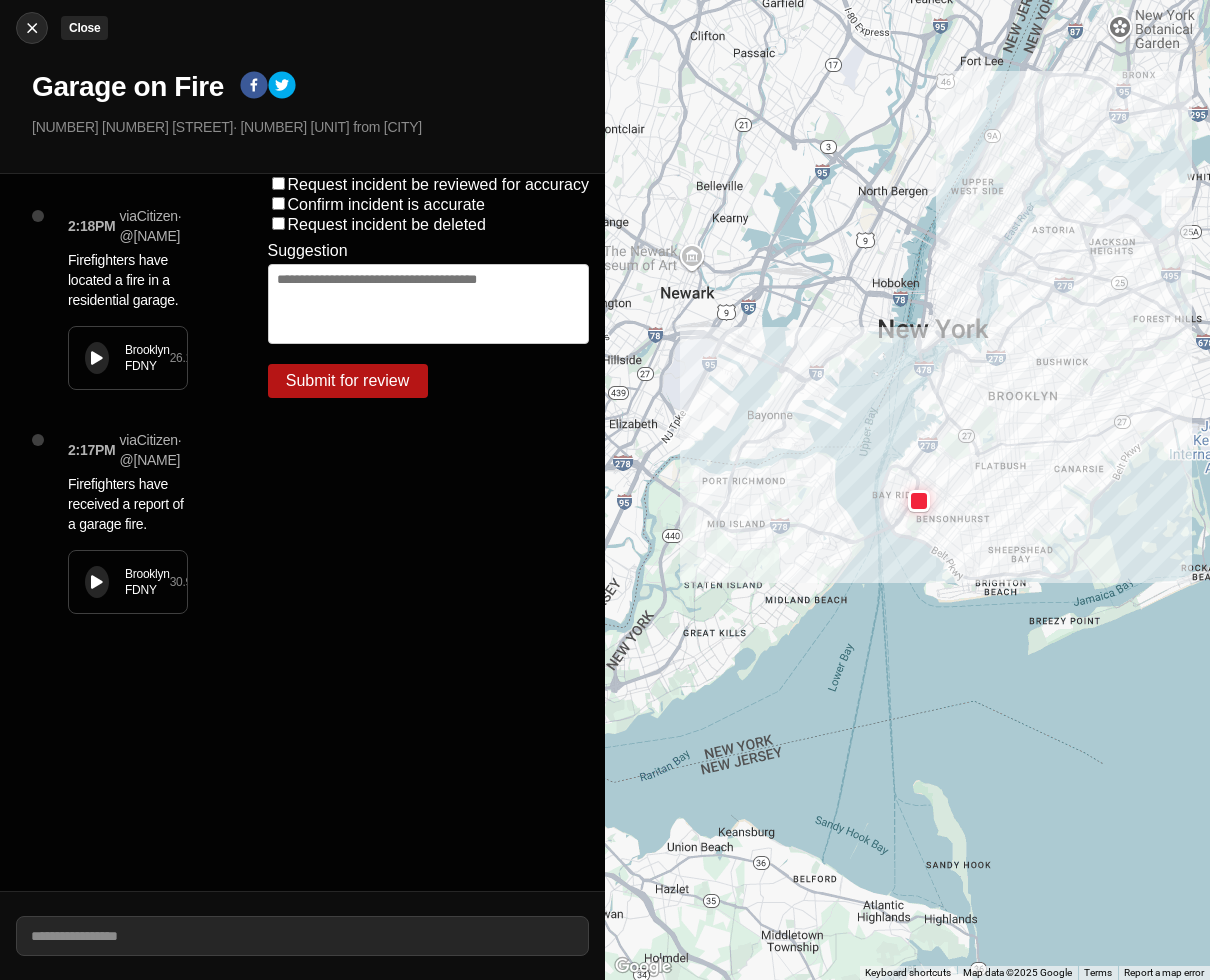 click at bounding box center [32, 28] 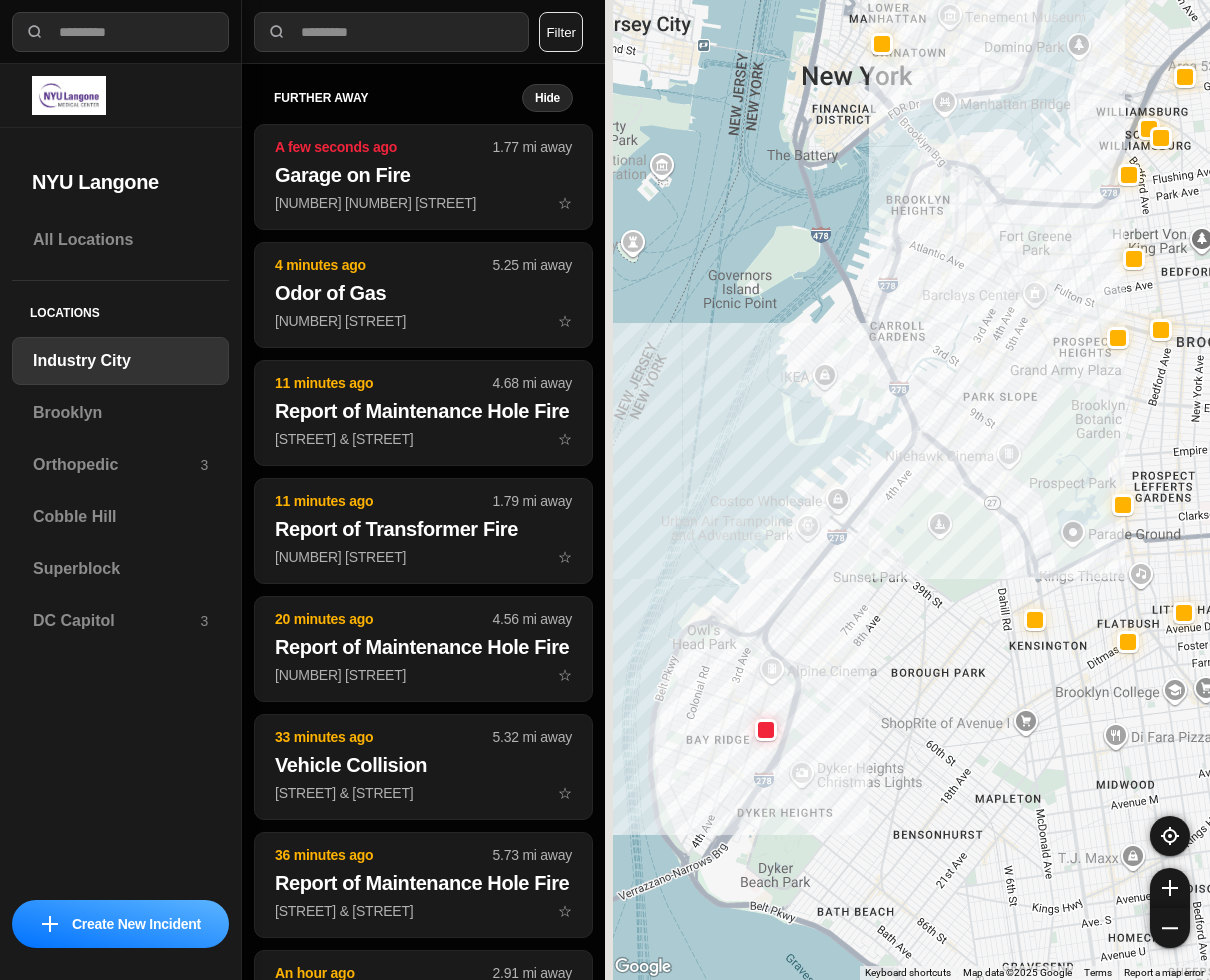 drag, startPoint x: 756, startPoint y: 804, endPoint x: 591, endPoint y: 423, distance: 415.19394 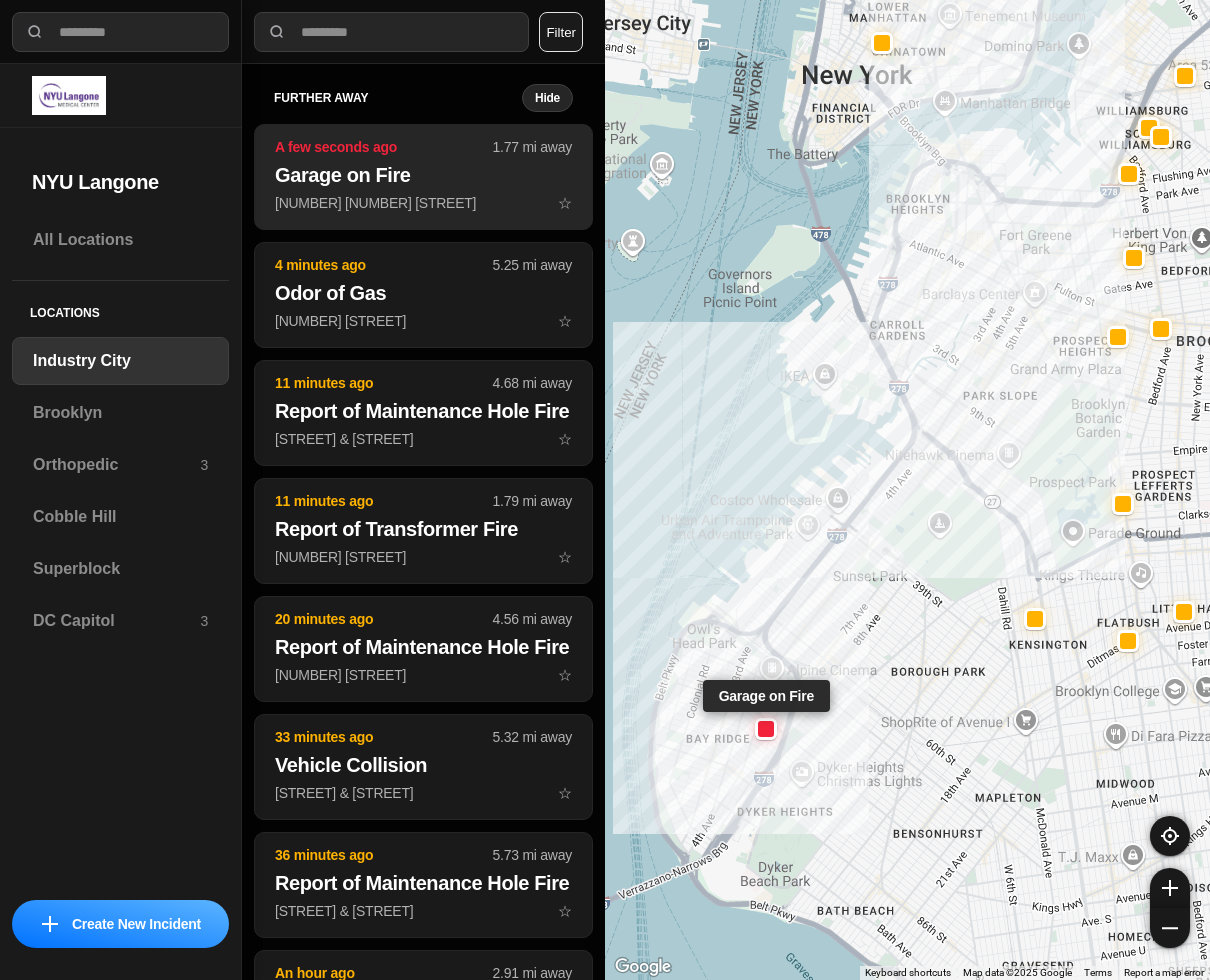click on "[NUMBER] [NUMBER] [STREET] ☆" at bounding box center [423, 203] 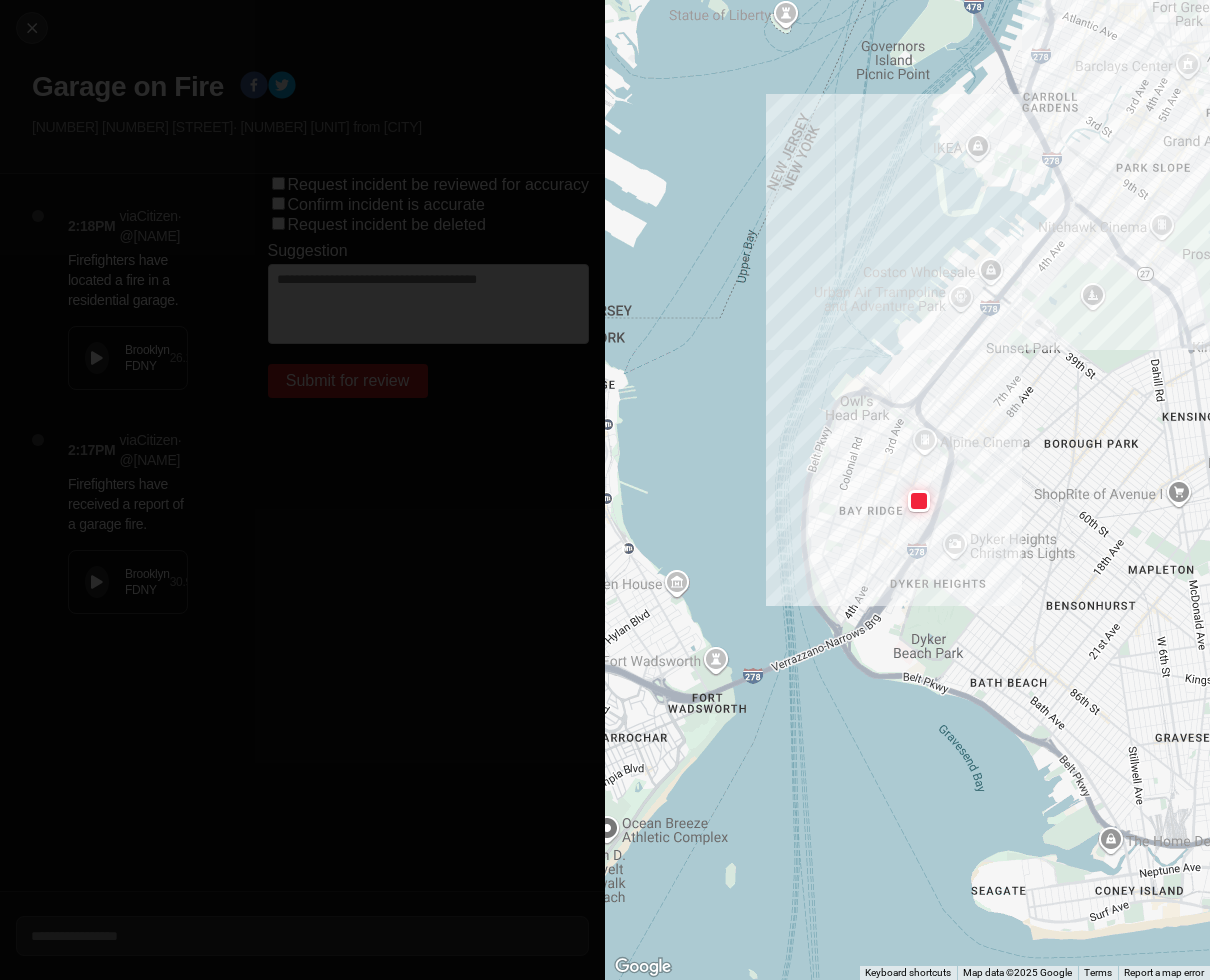 click at bounding box center (97, 358) 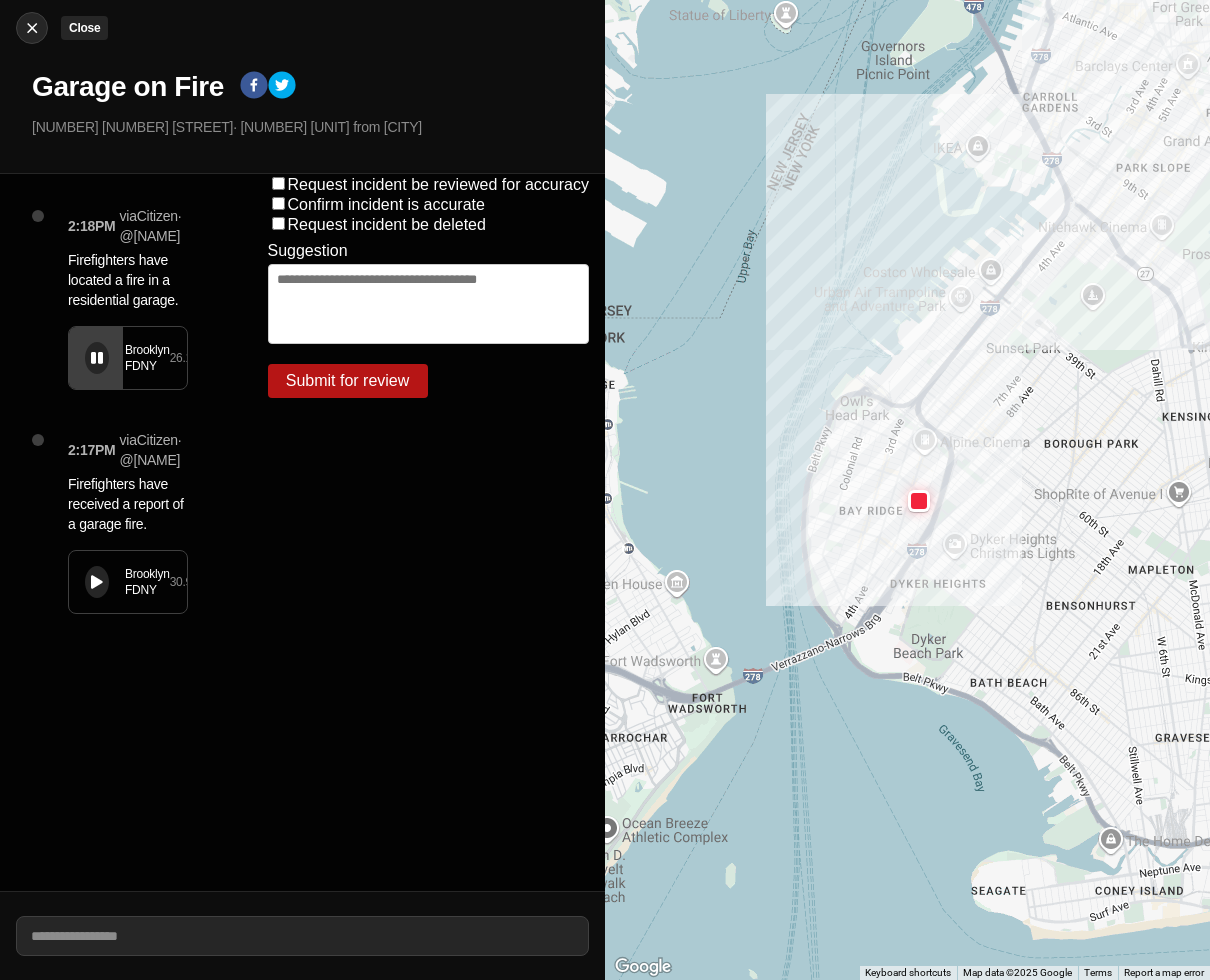 click at bounding box center (32, 28) 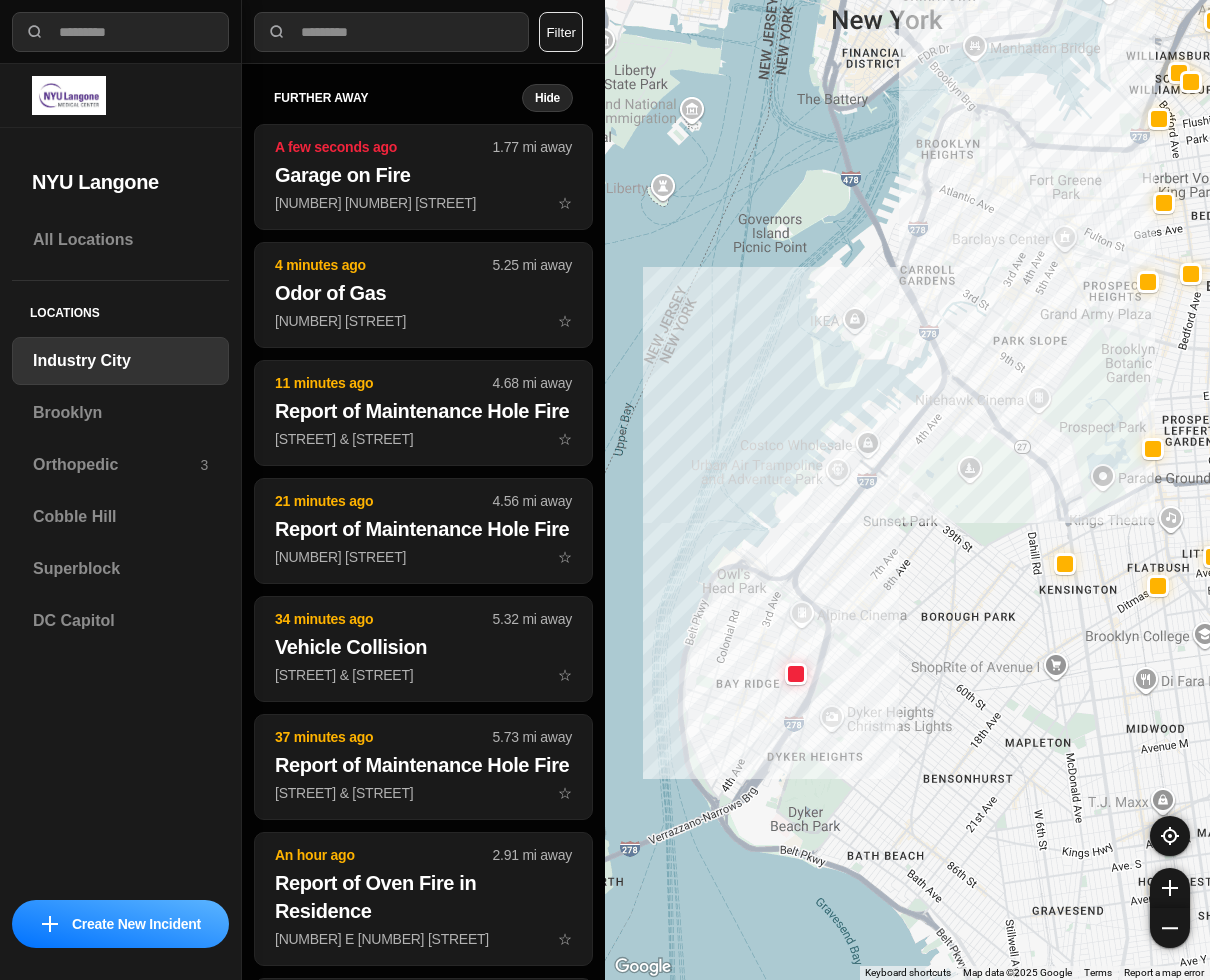 drag, startPoint x: 792, startPoint y: 798, endPoint x: 892, endPoint y: 558, distance: 260 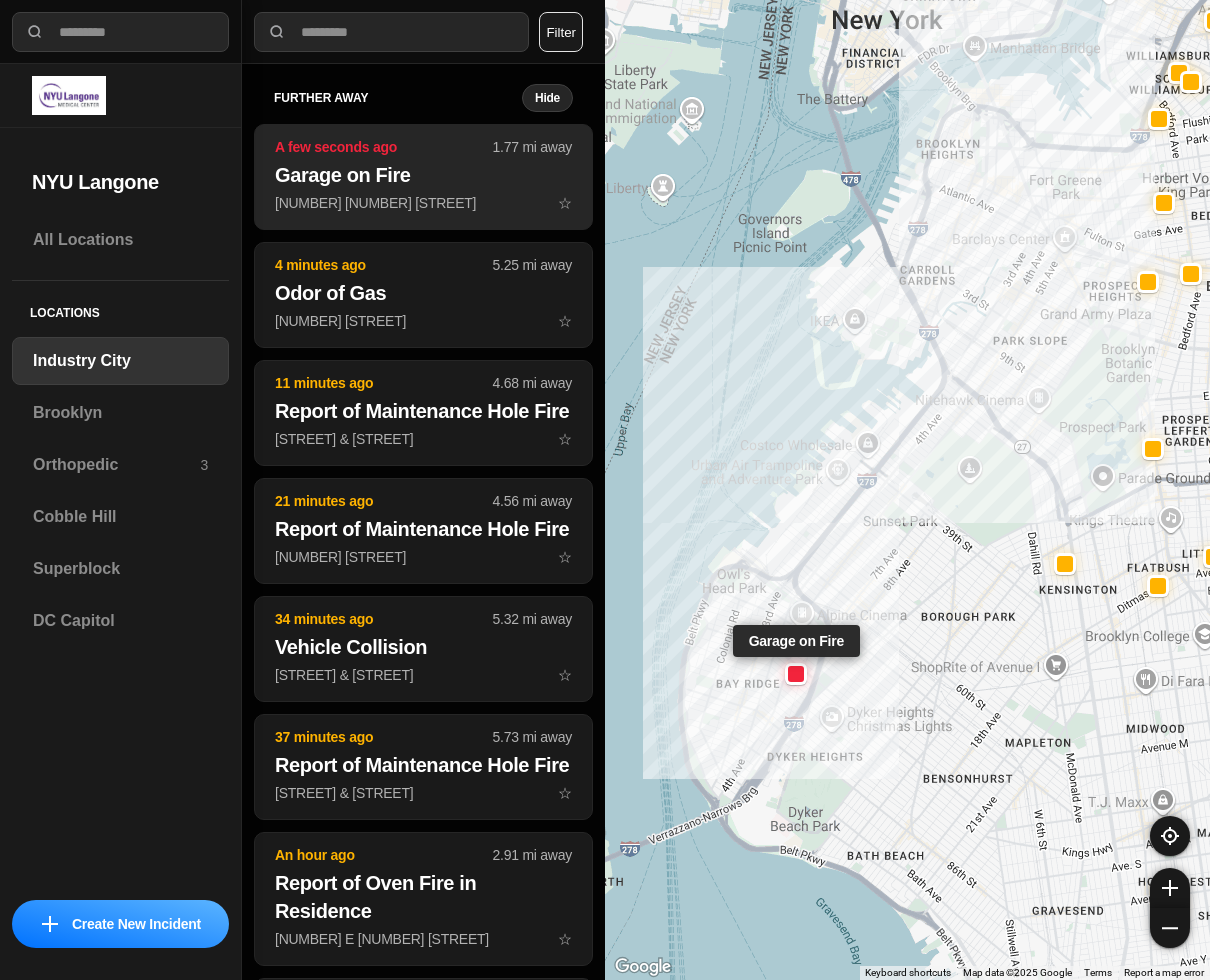 click on "[NUMBER] [NUMBER] [STREET] ☆" at bounding box center (423, 203) 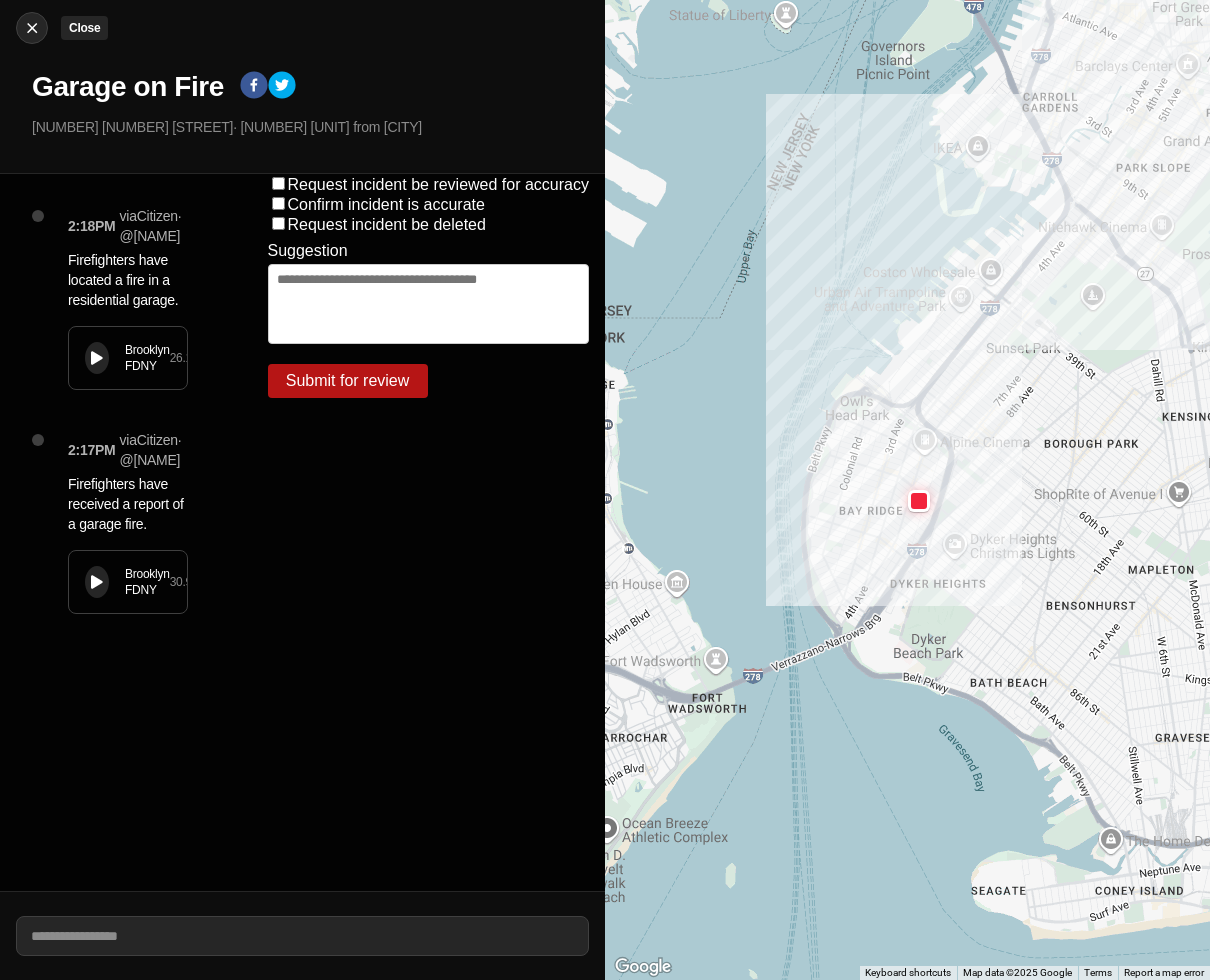 click at bounding box center [32, 28] 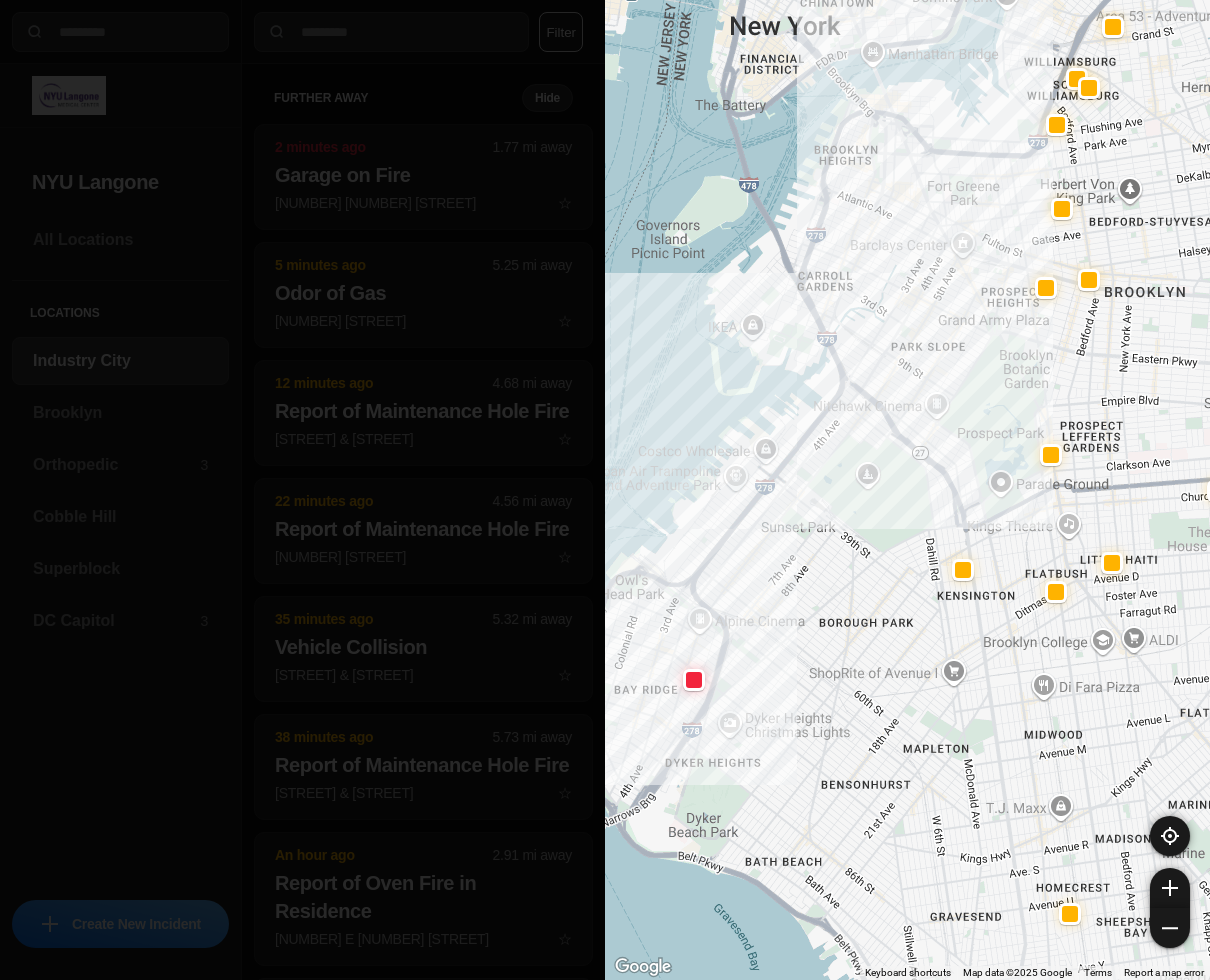 click on "To navigate, press the arrow keys." at bounding box center [907, 490] 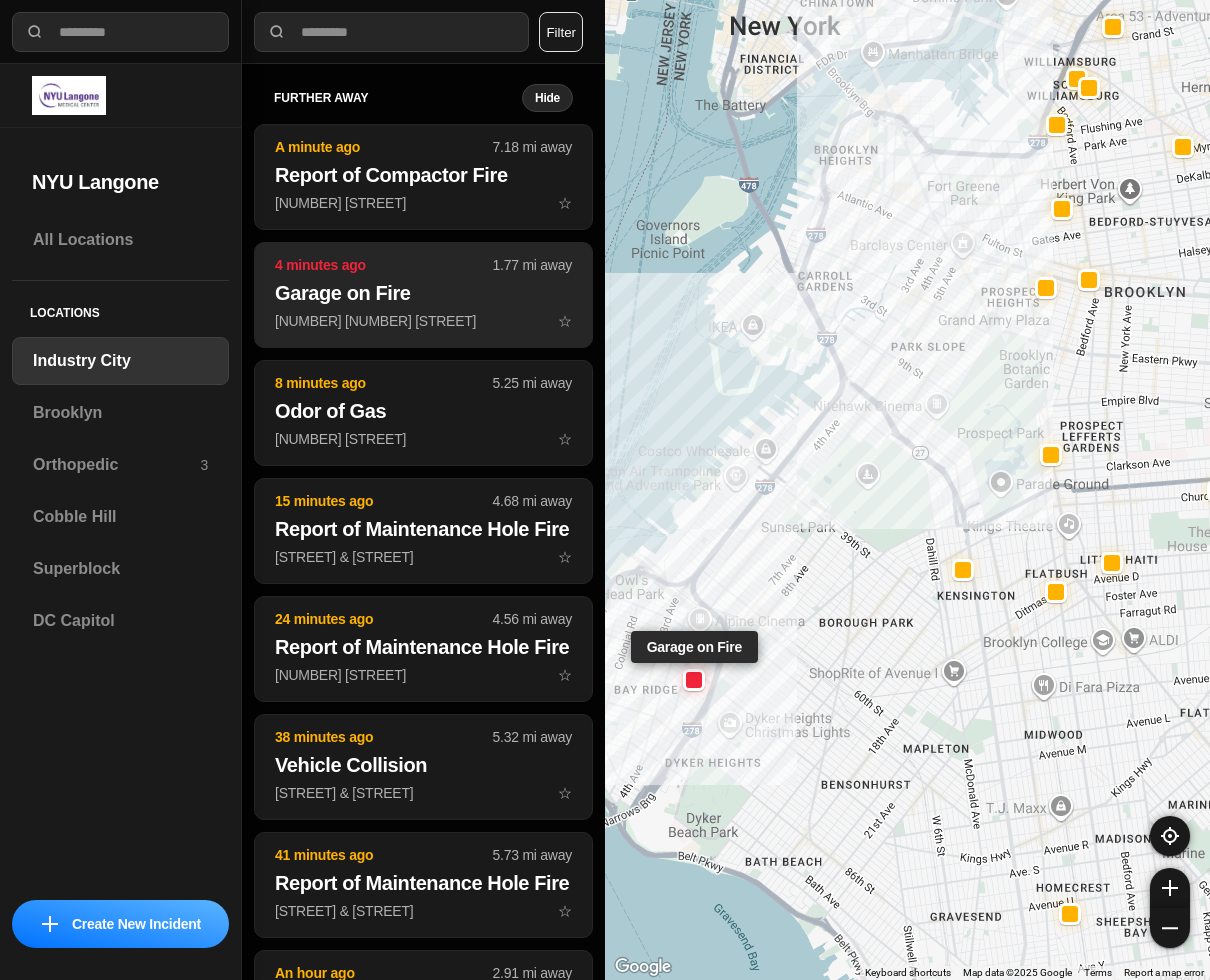 click on "[NUMBER] [NUMBER] [STREET] ☆" at bounding box center [423, 321] 